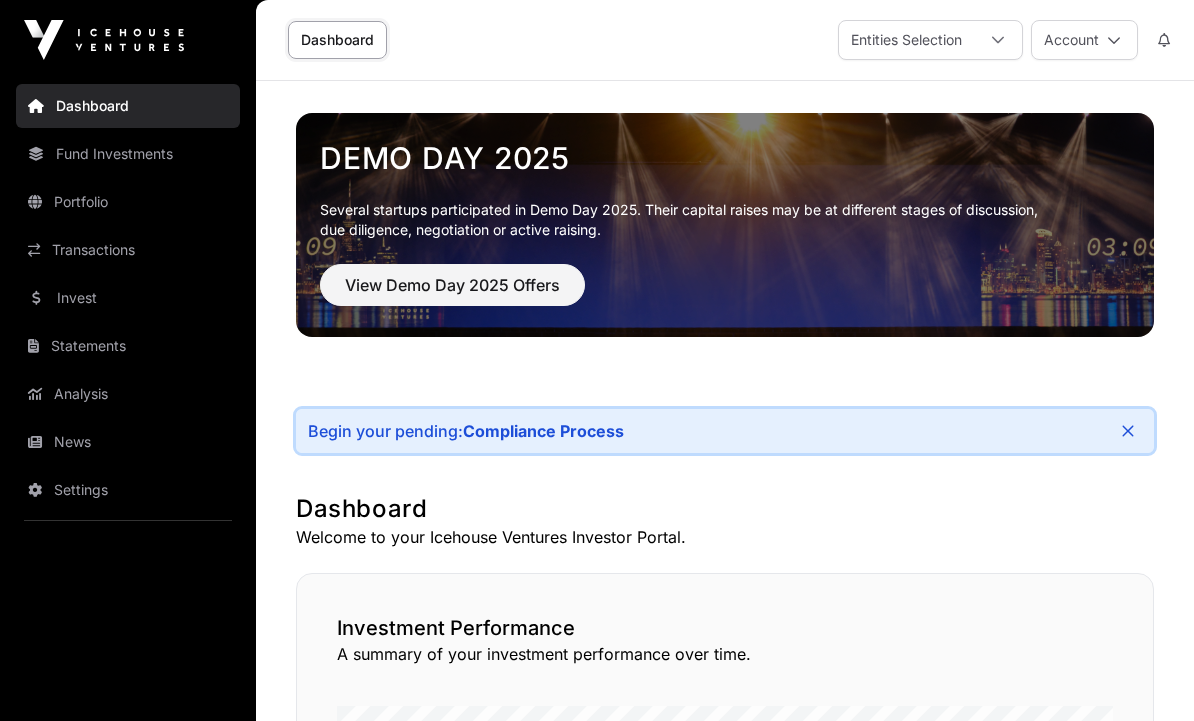 scroll, scrollTop: 0, scrollLeft: 0, axis: both 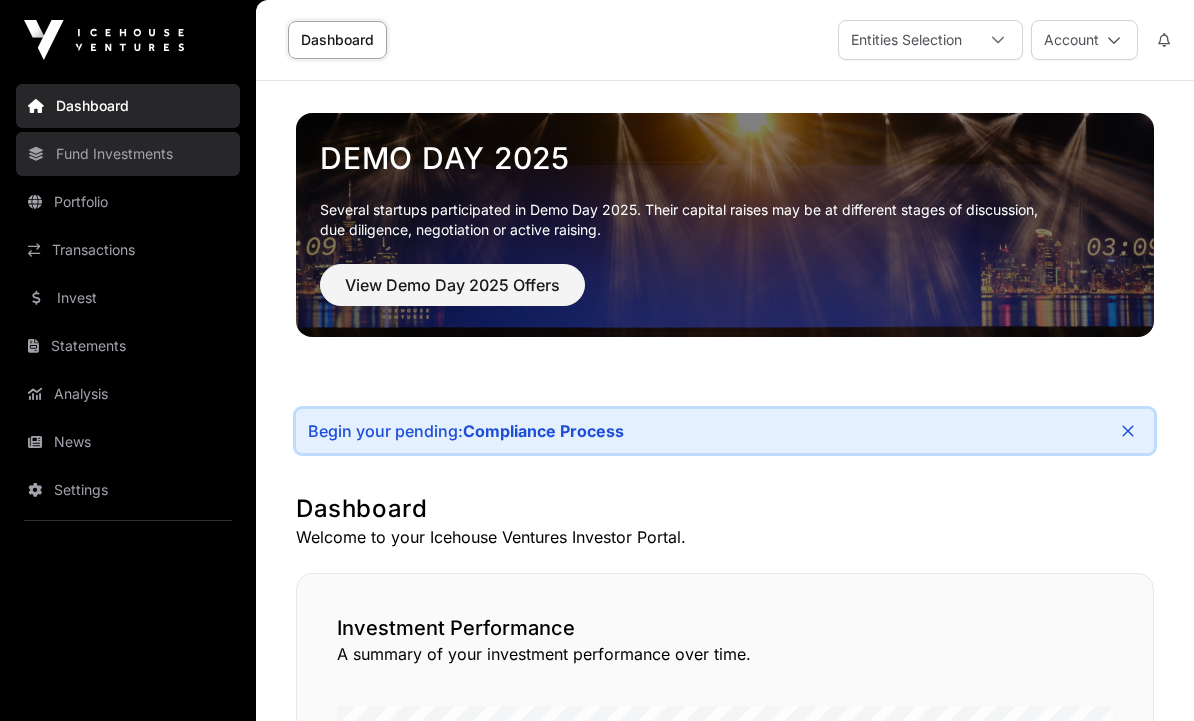 click on "Fund Investments" 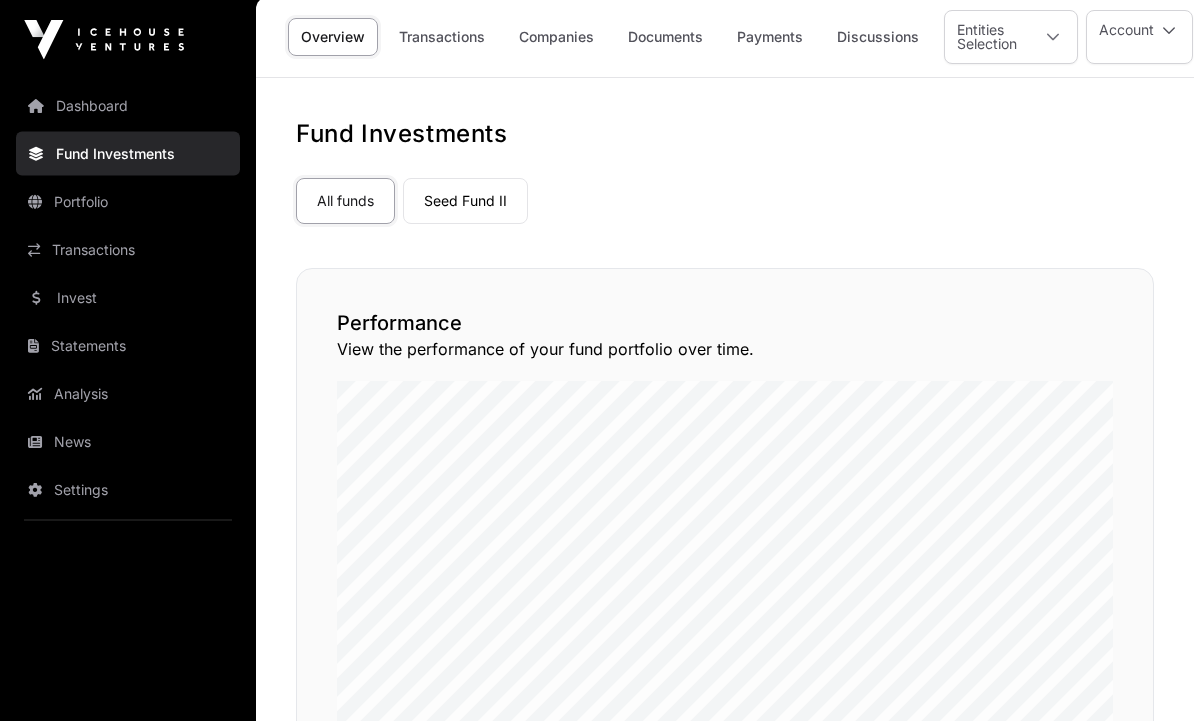 scroll, scrollTop: 0, scrollLeft: 0, axis: both 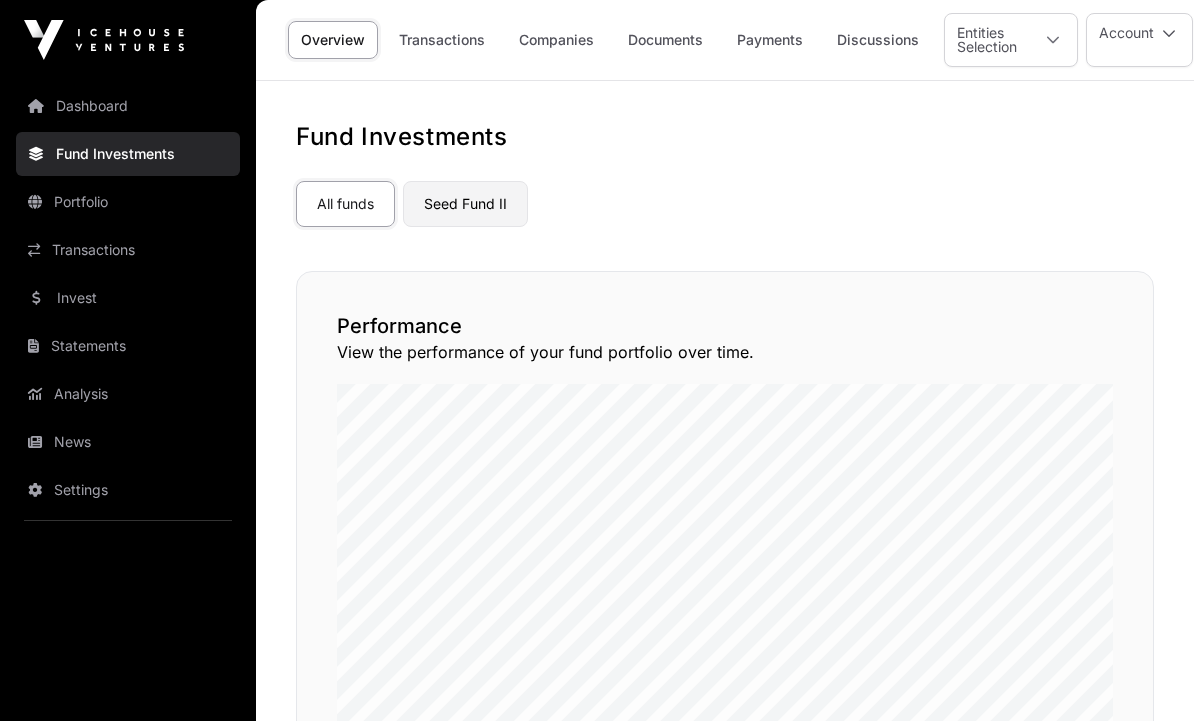 click on "Seed Fund II" 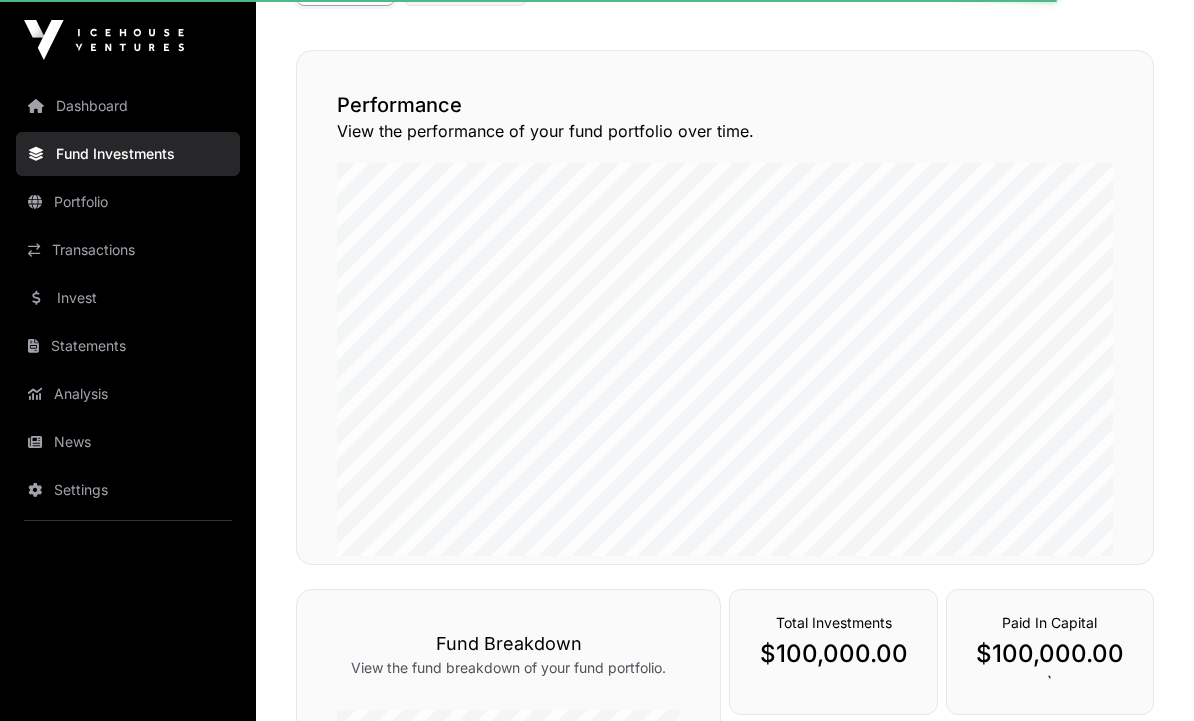 scroll, scrollTop: 220, scrollLeft: 0, axis: vertical 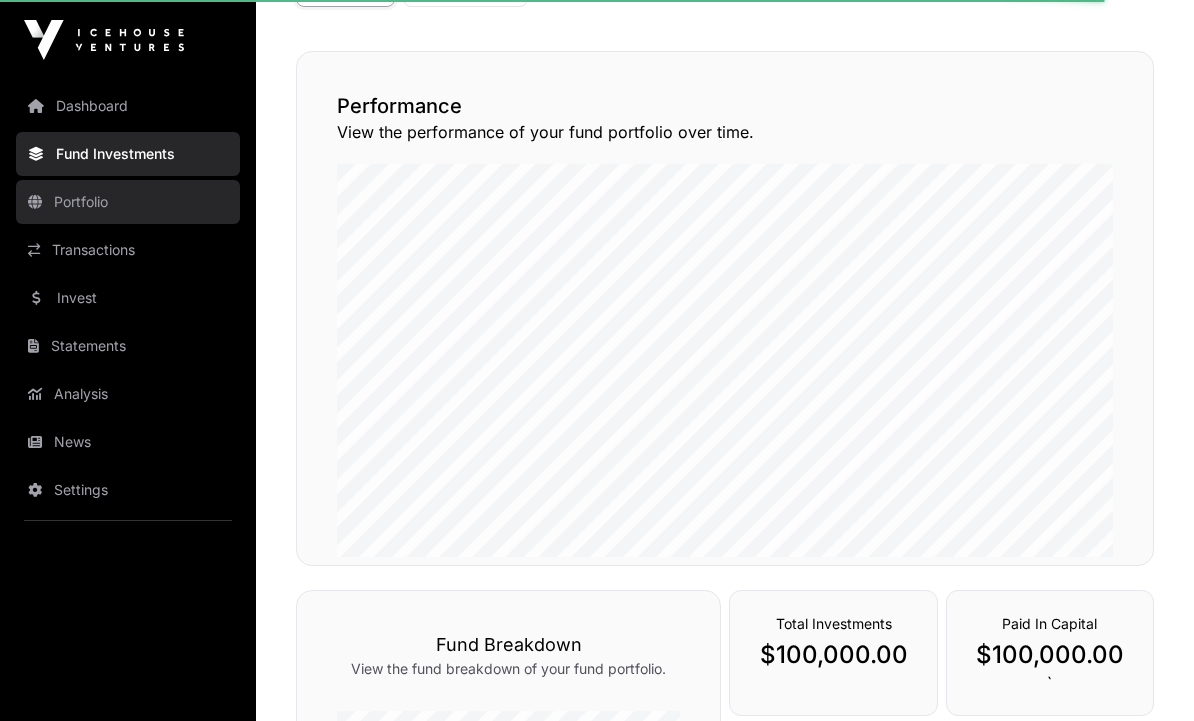 click on "Portfolio" 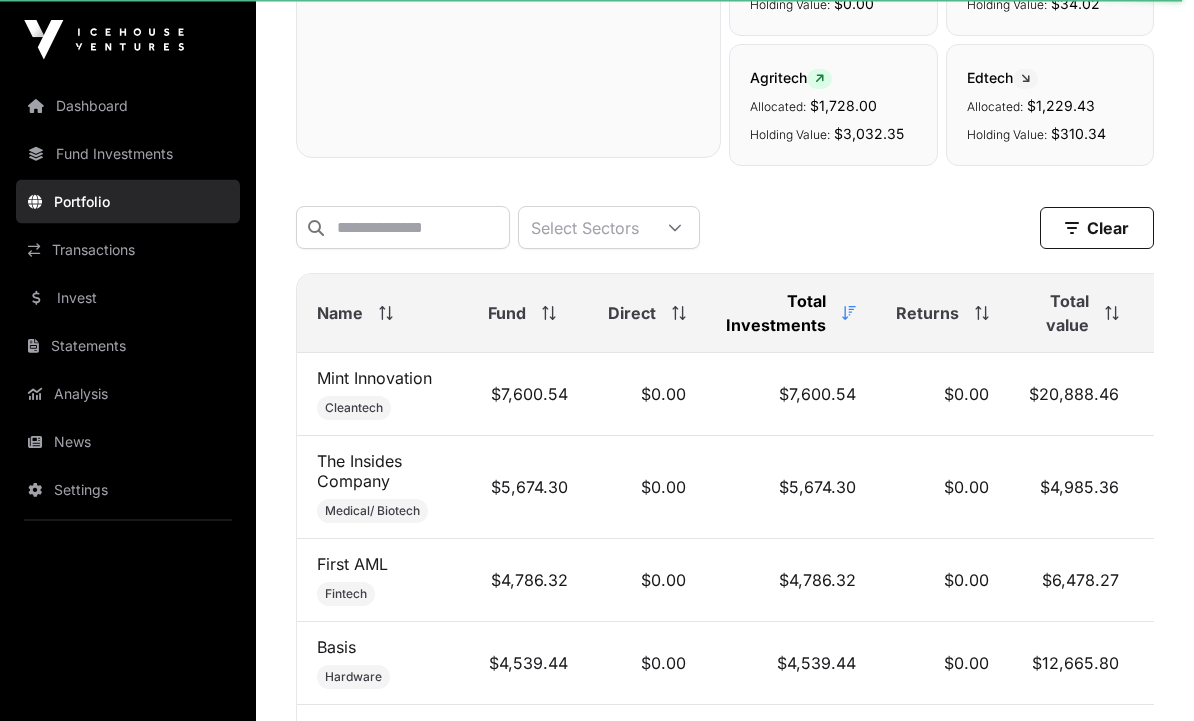 scroll, scrollTop: 0, scrollLeft: 0, axis: both 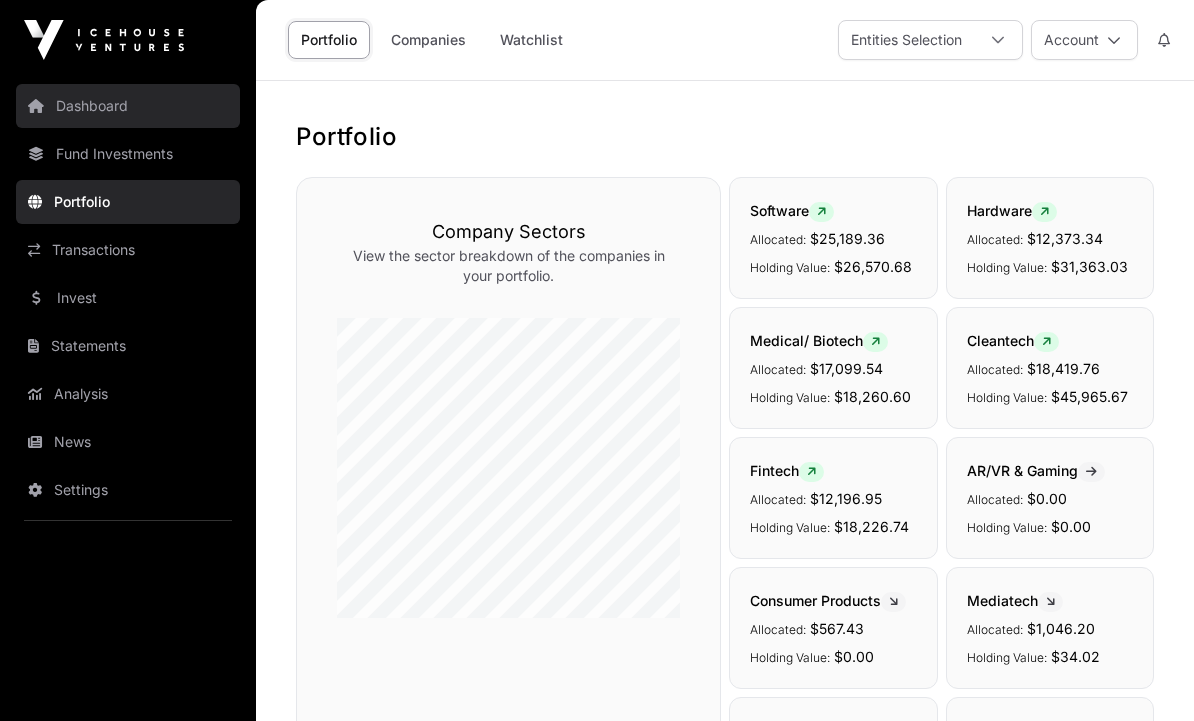 click on "Dashboard" 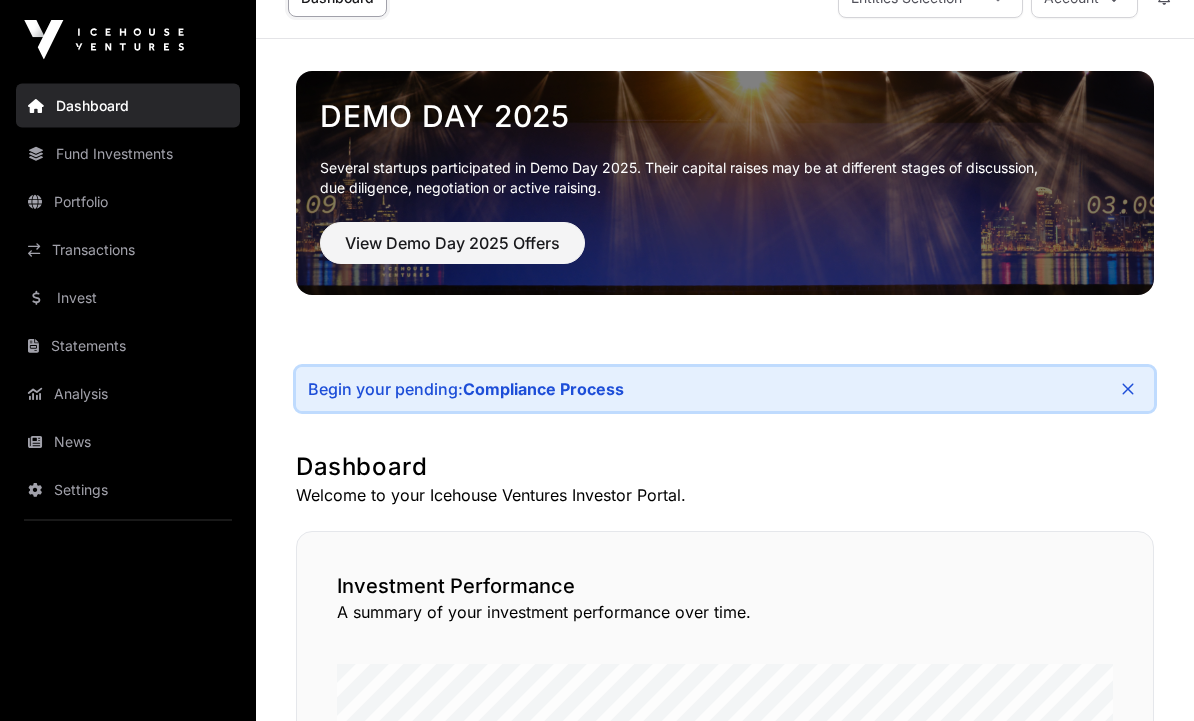 scroll, scrollTop: 0, scrollLeft: 0, axis: both 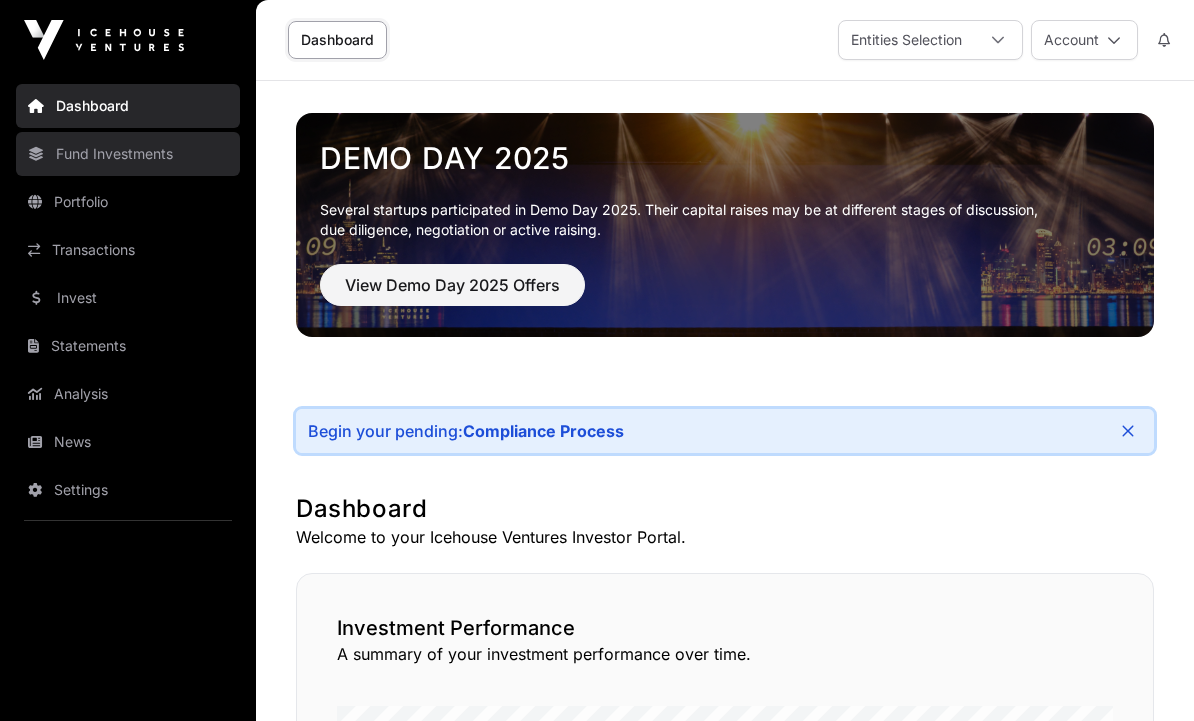 click on "Fund Investments" 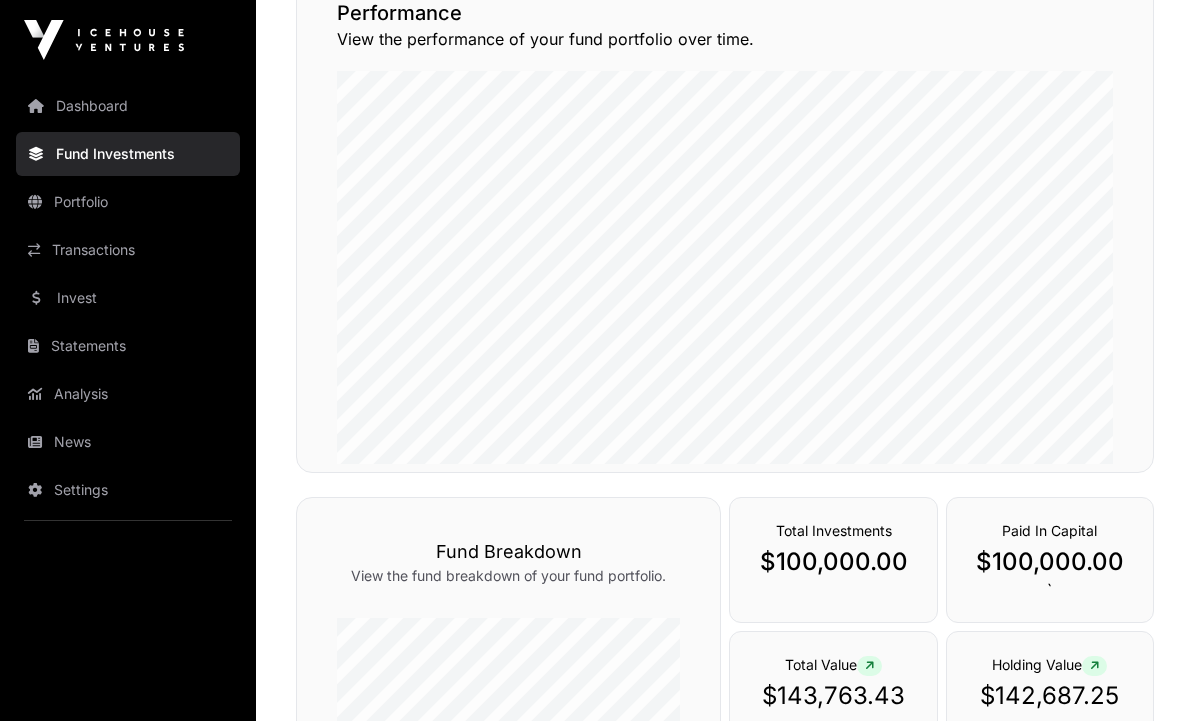 scroll, scrollTop: 0, scrollLeft: 0, axis: both 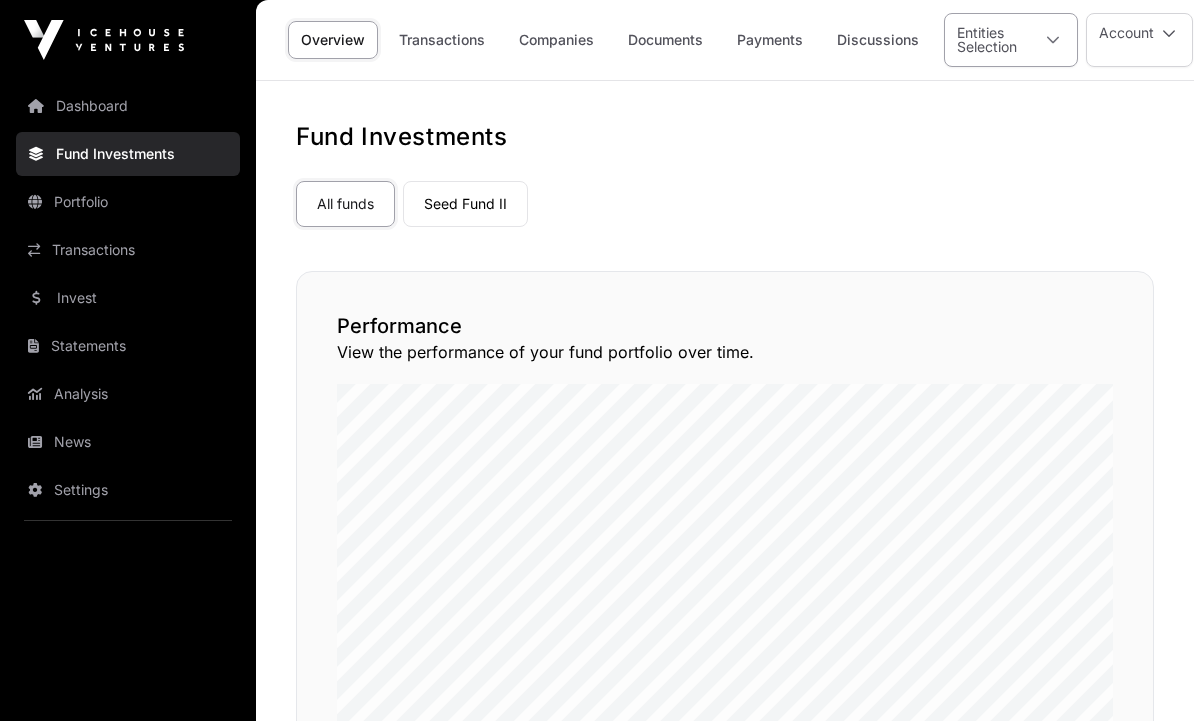 click 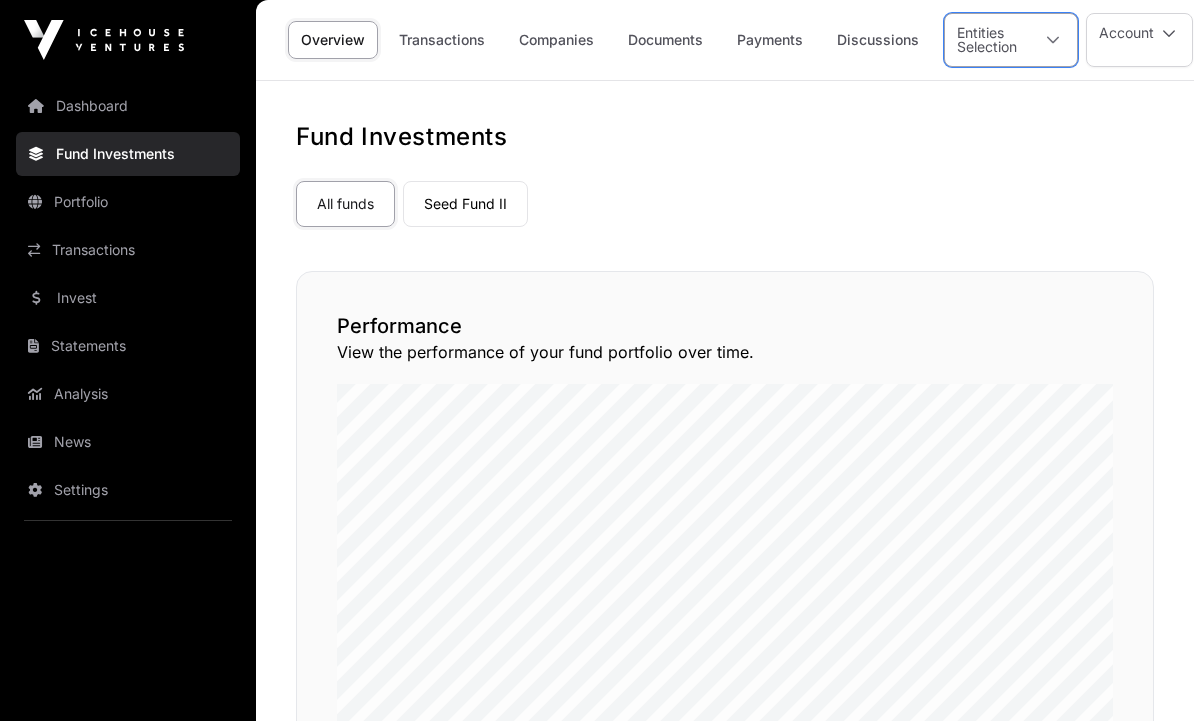 scroll, scrollTop: 21, scrollLeft: 14, axis: both 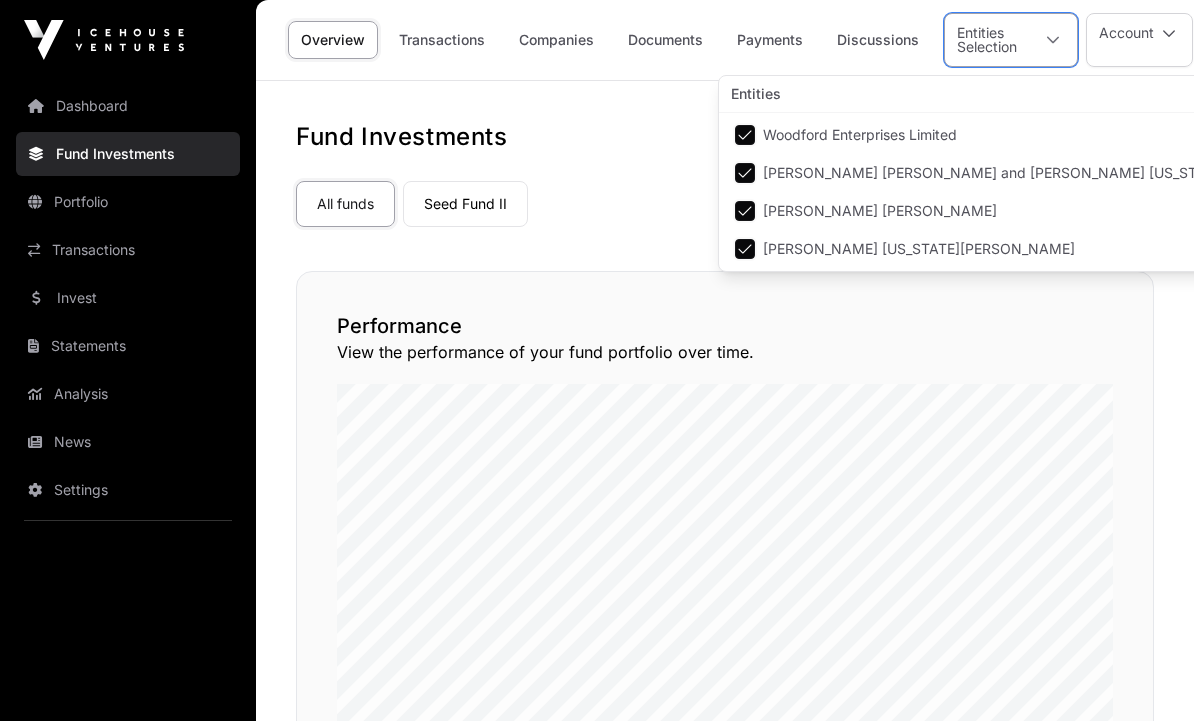 click 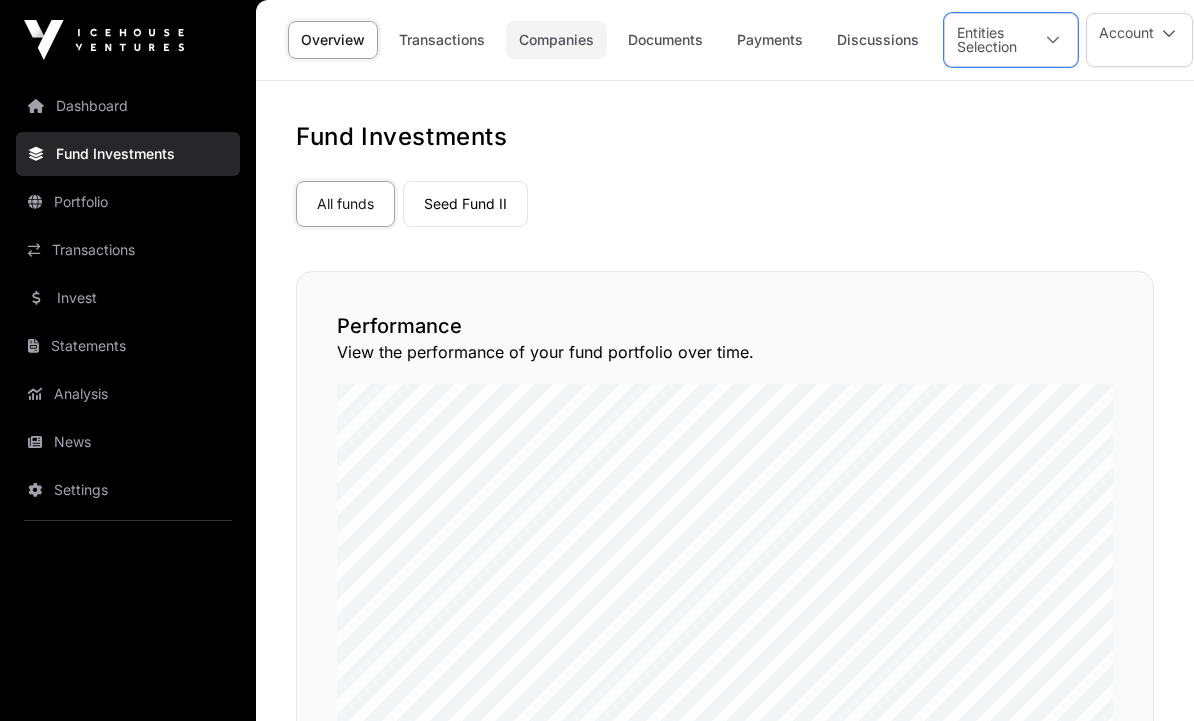 click on "Companies" 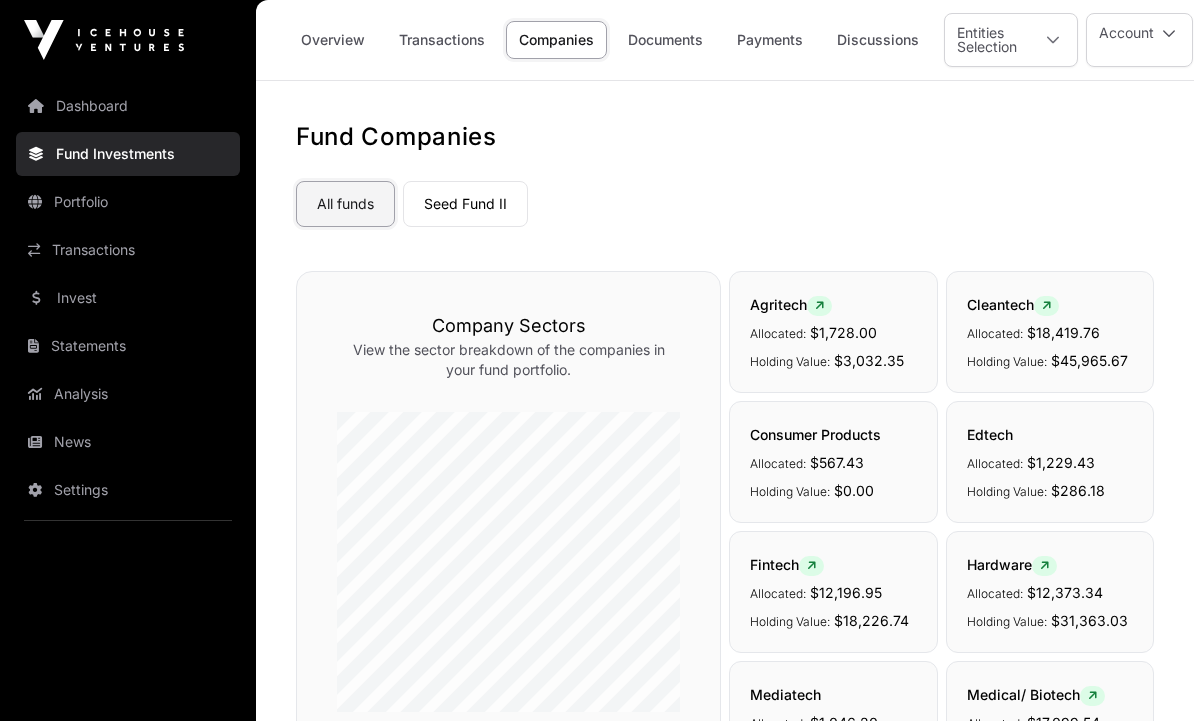 click on "All funds" 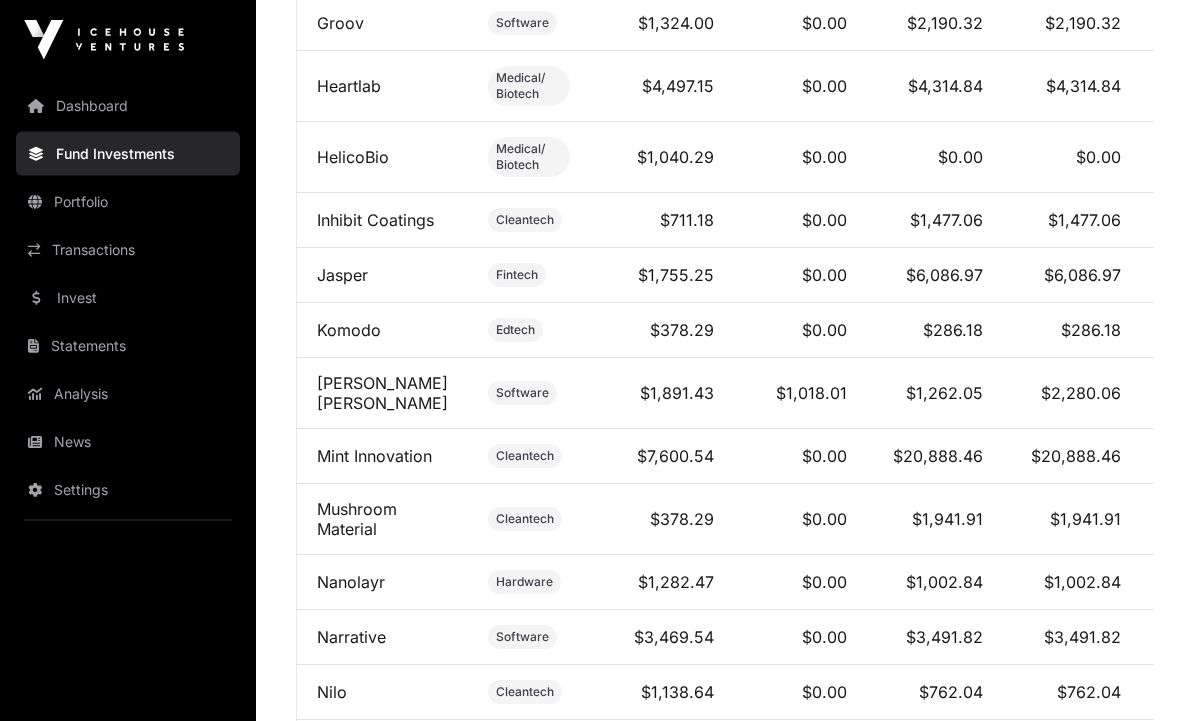 scroll, scrollTop: 1977, scrollLeft: 0, axis: vertical 